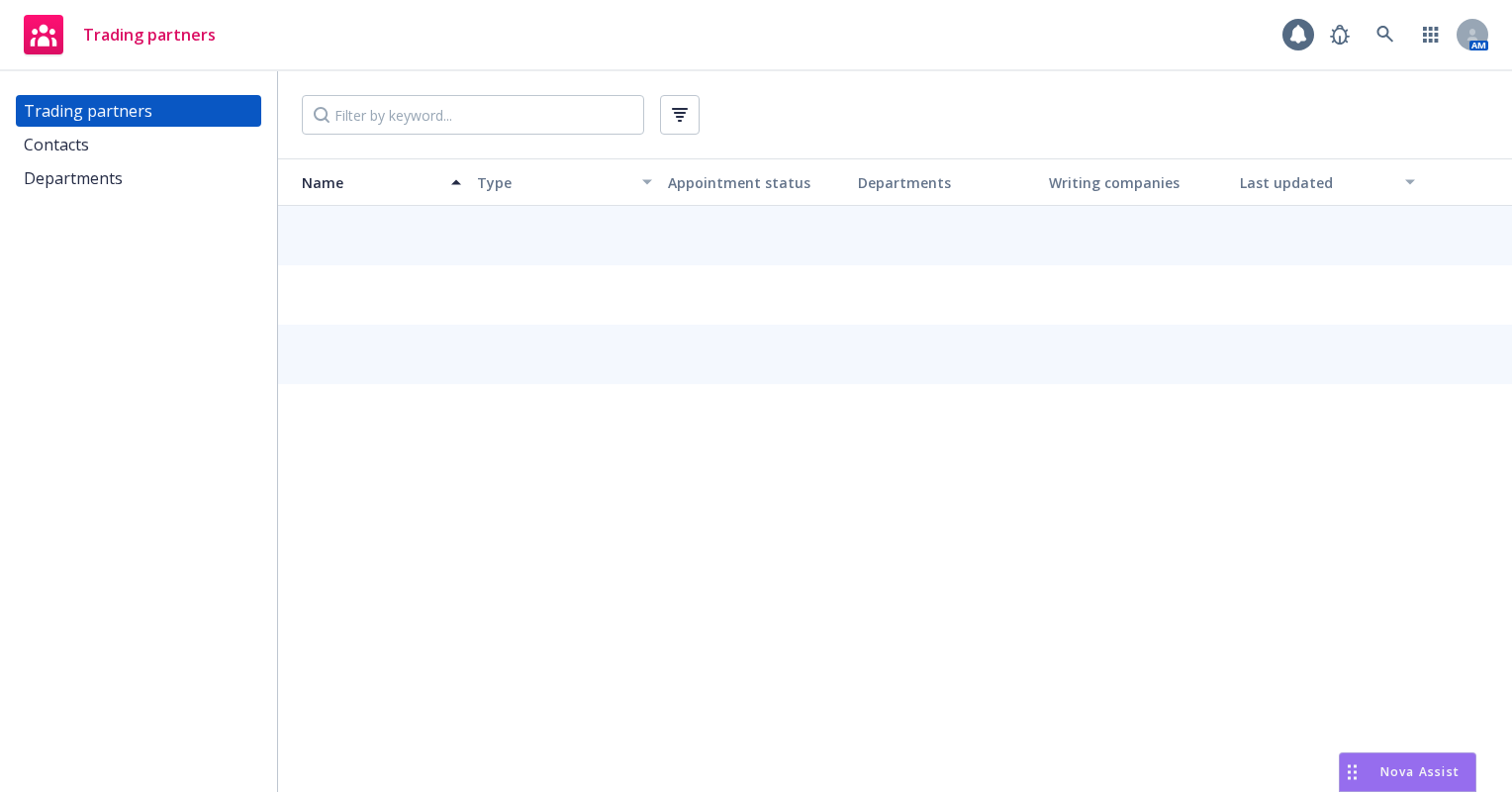 scroll, scrollTop: 0, scrollLeft: 0, axis: both 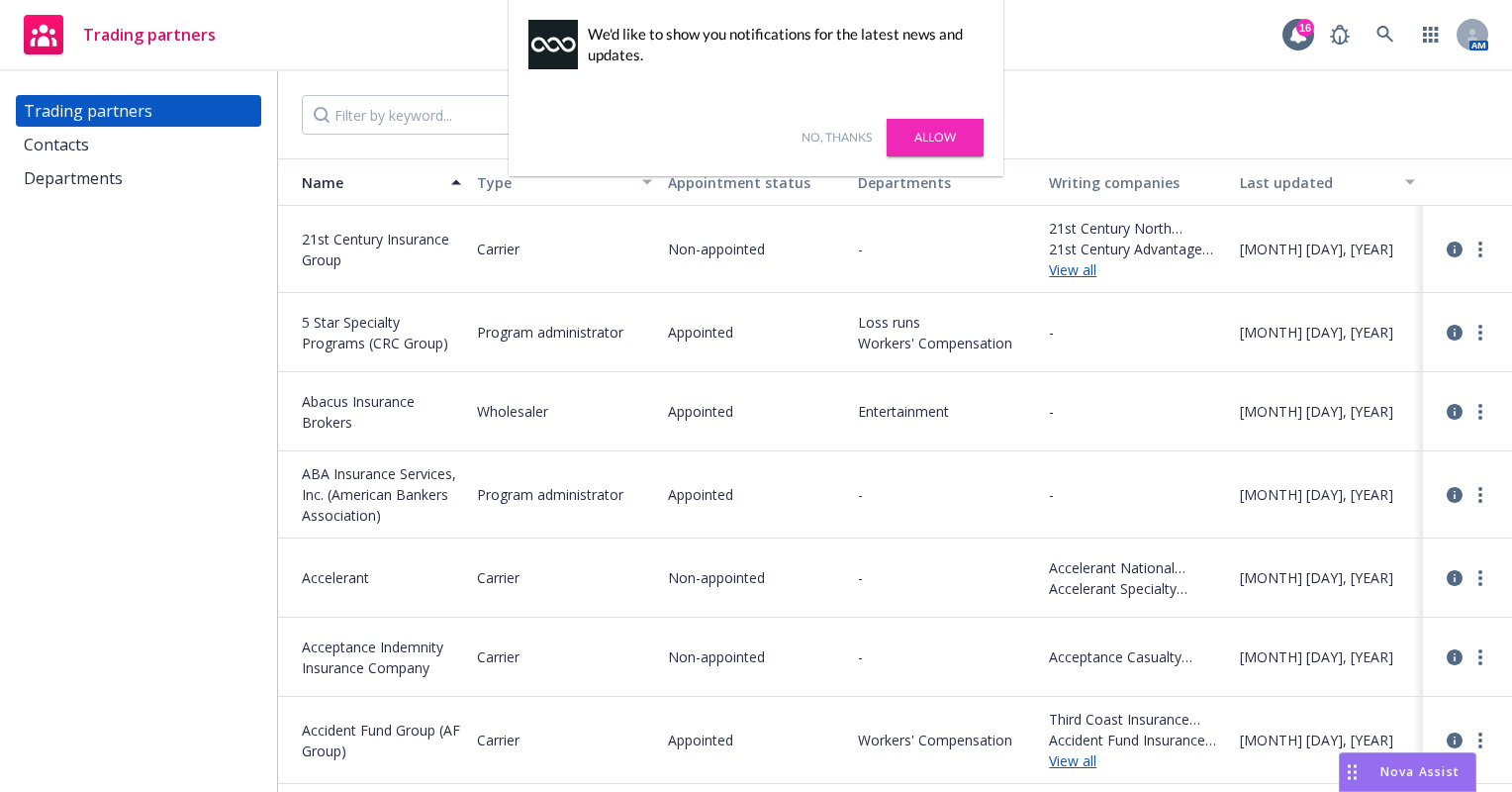click on "No, thanks" at bounding box center [836, 138] 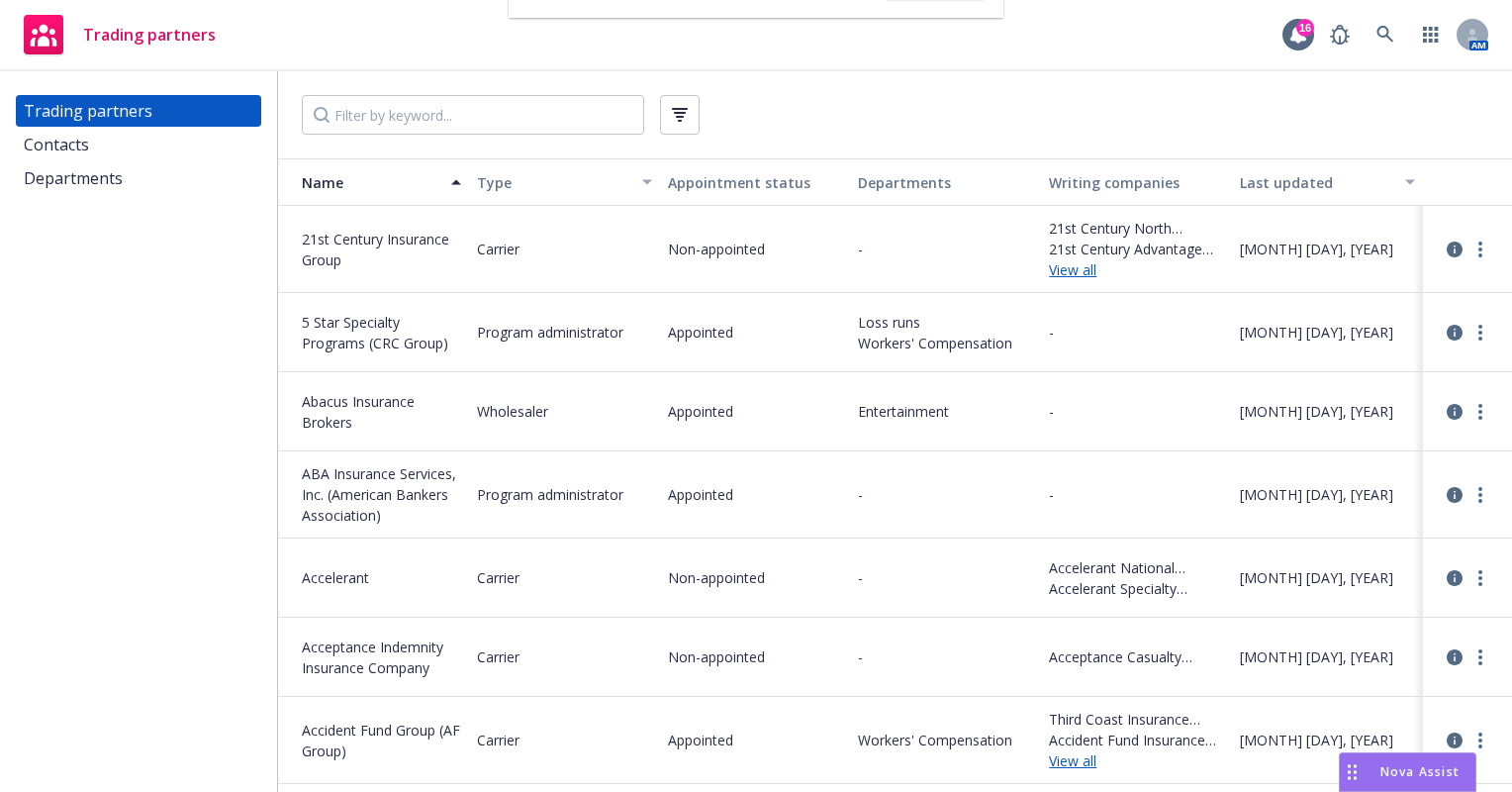 click at bounding box center (895, 115) 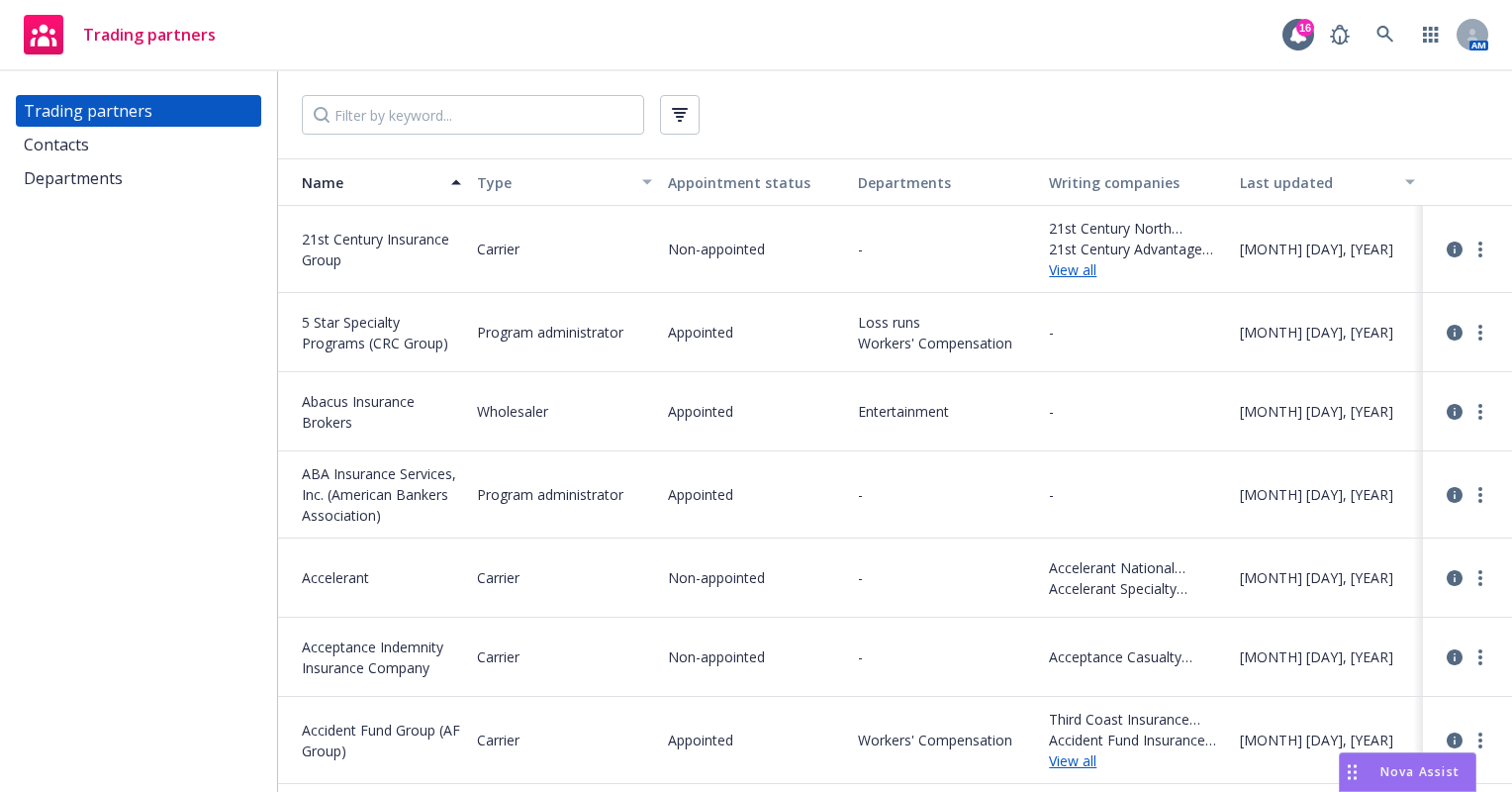 click at bounding box center (1431, 35) 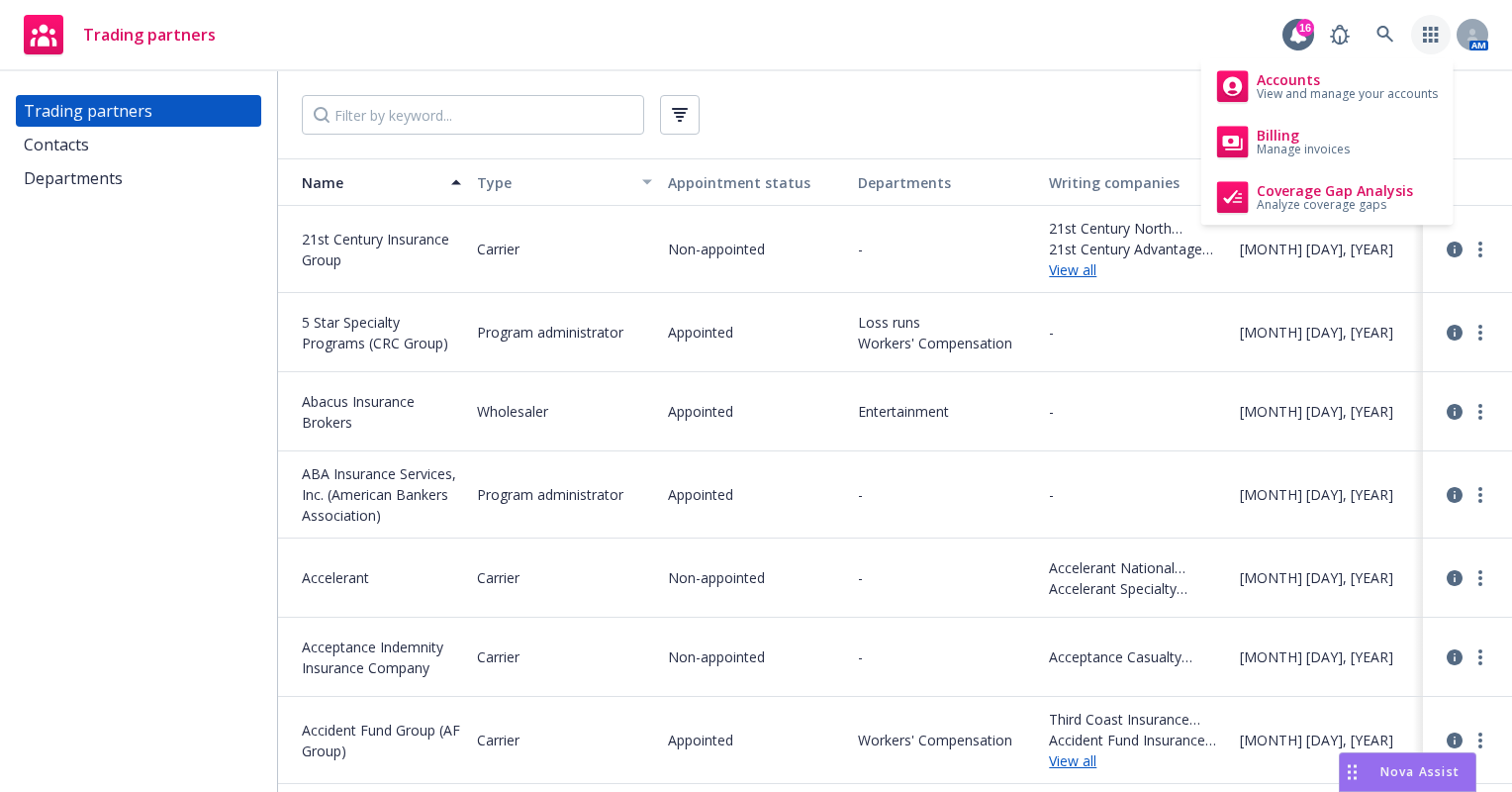 click 